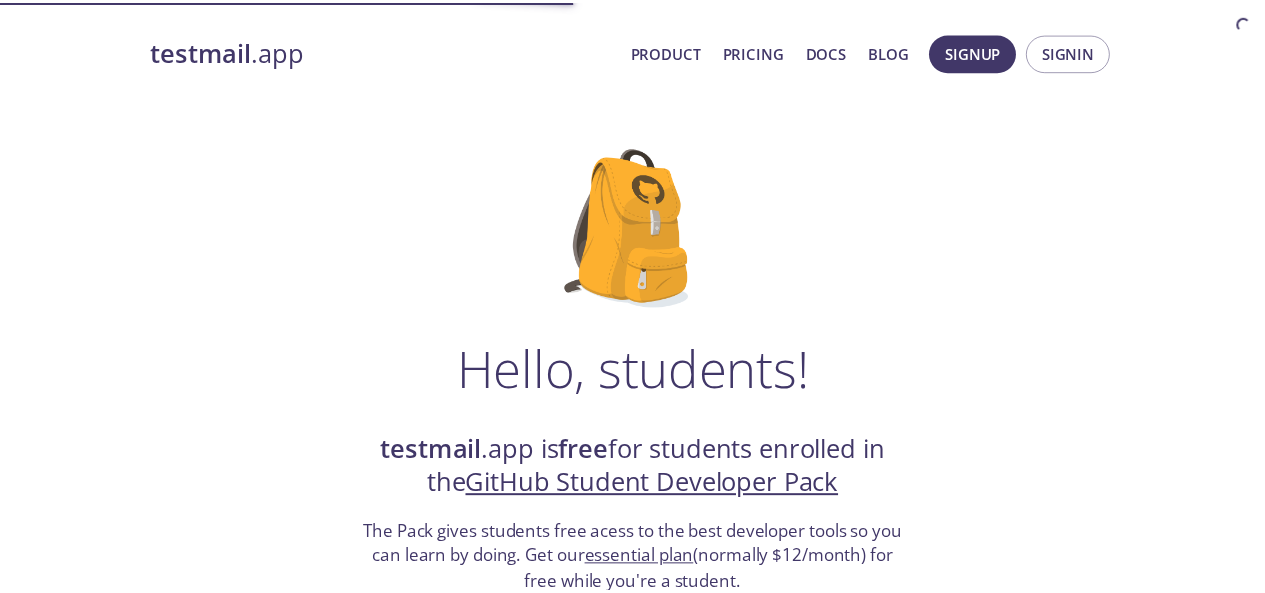 scroll, scrollTop: 405, scrollLeft: 0, axis: vertical 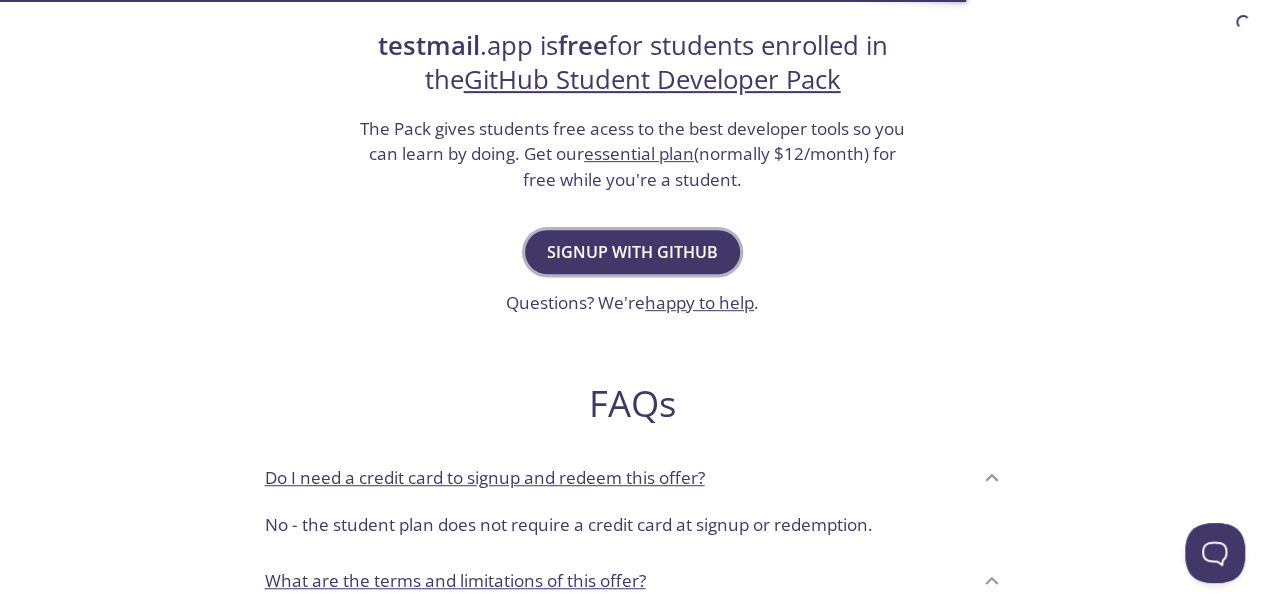 click on "Signup with GitHub" at bounding box center [632, 252] 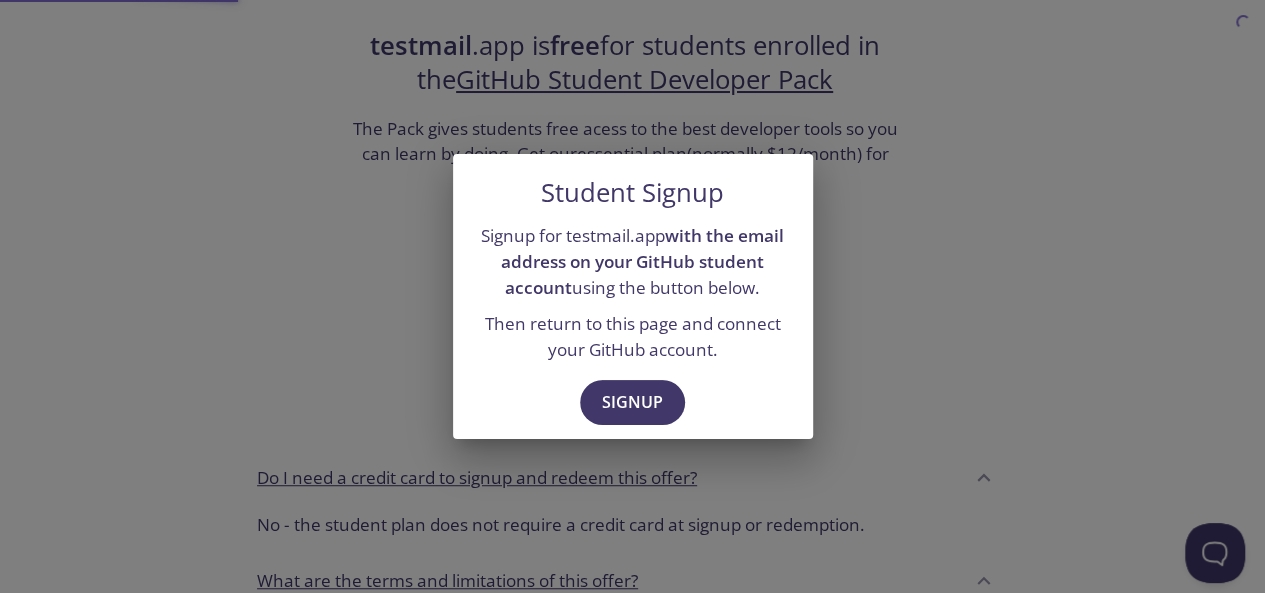 scroll, scrollTop: 0, scrollLeft: 0, axis: both 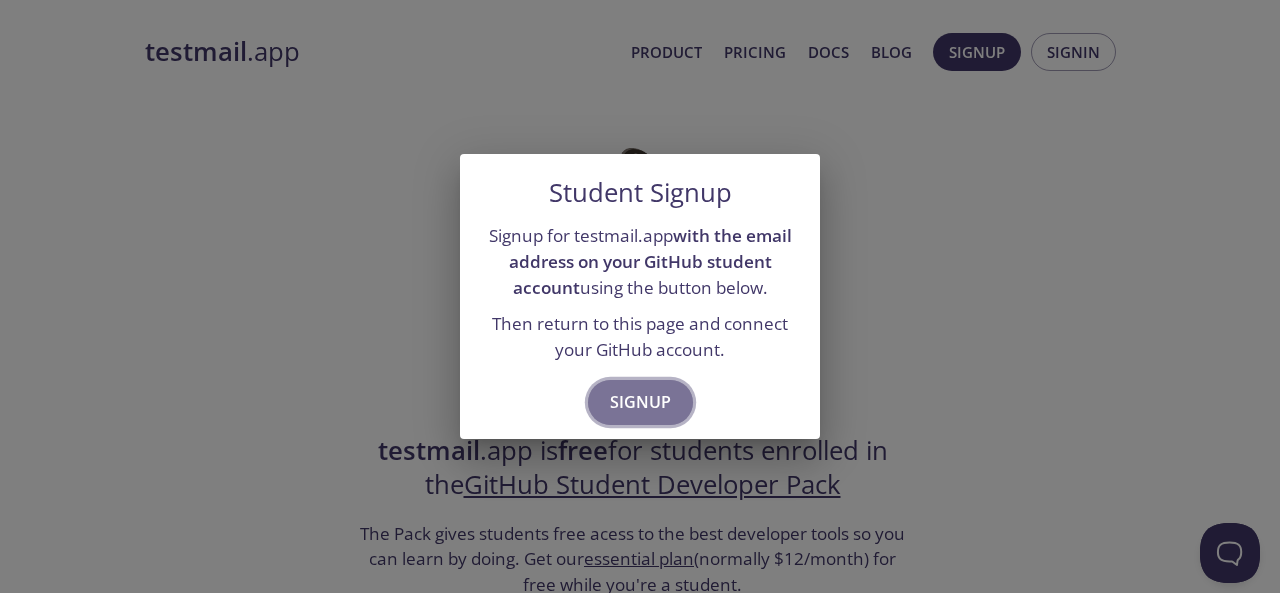 click on "Signup" at bounding box center (640, 402) 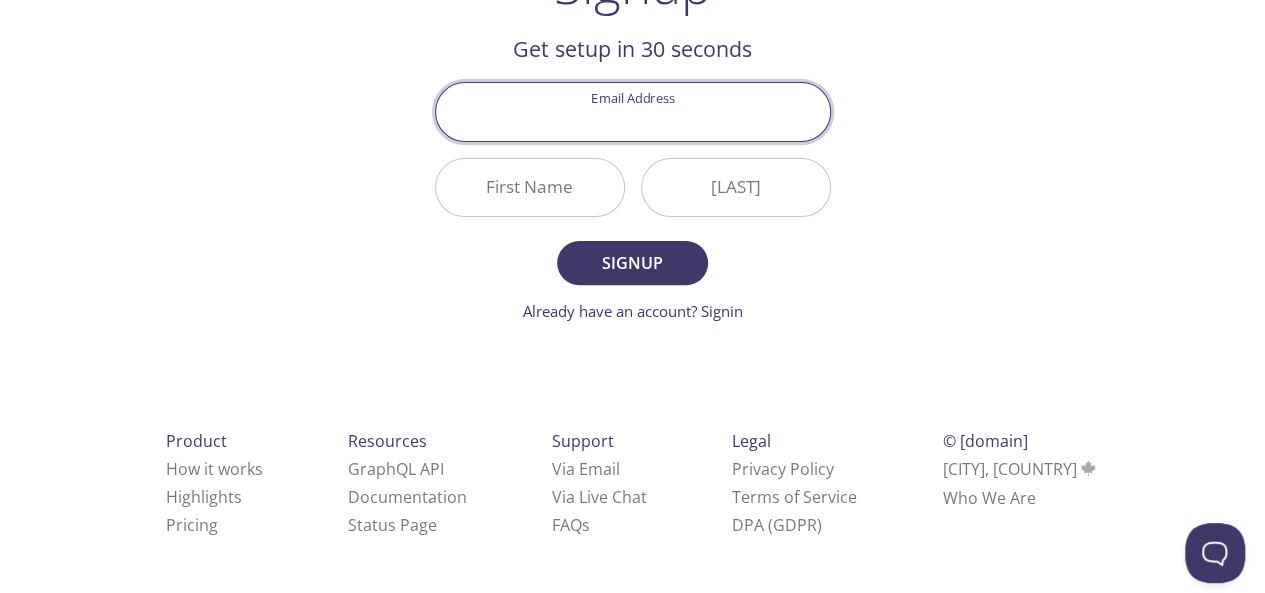 scroll, scrollTop: 0, scrollLeft: 0, axis: both 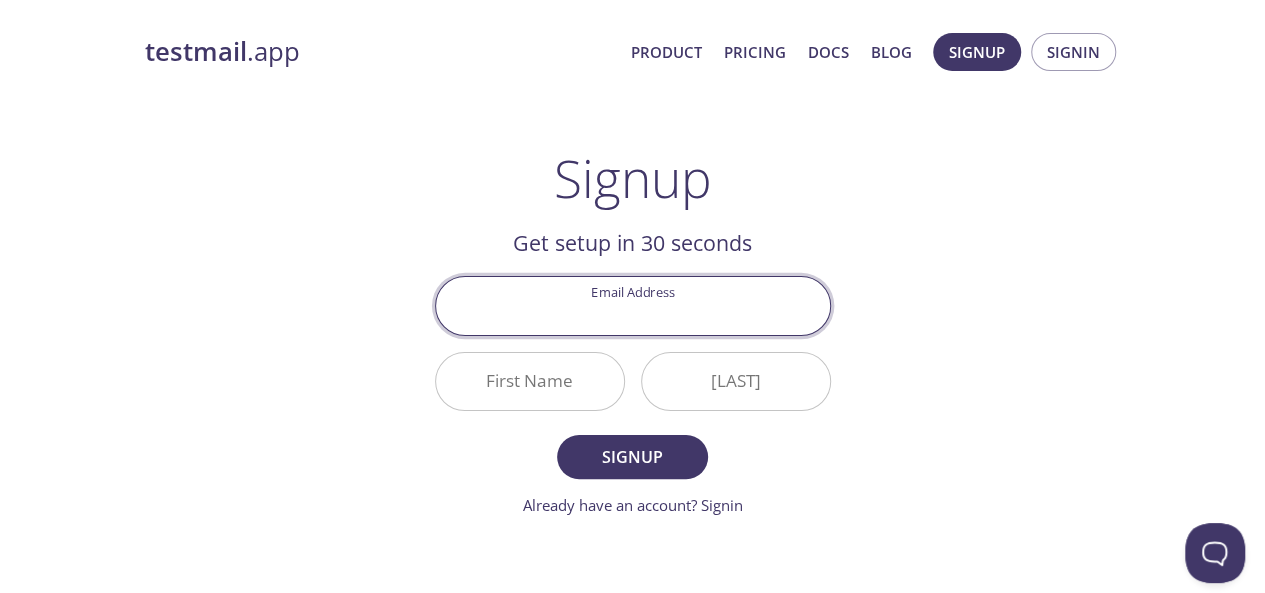 click on "Signup Get setup in 30 seconds Email Address [FIRST] [LAST] Signup Already have an account? Signin Check your email inbox Email Verification Code Confirm Didn't receive anything? Resend email" at bounding box center (633, 332) 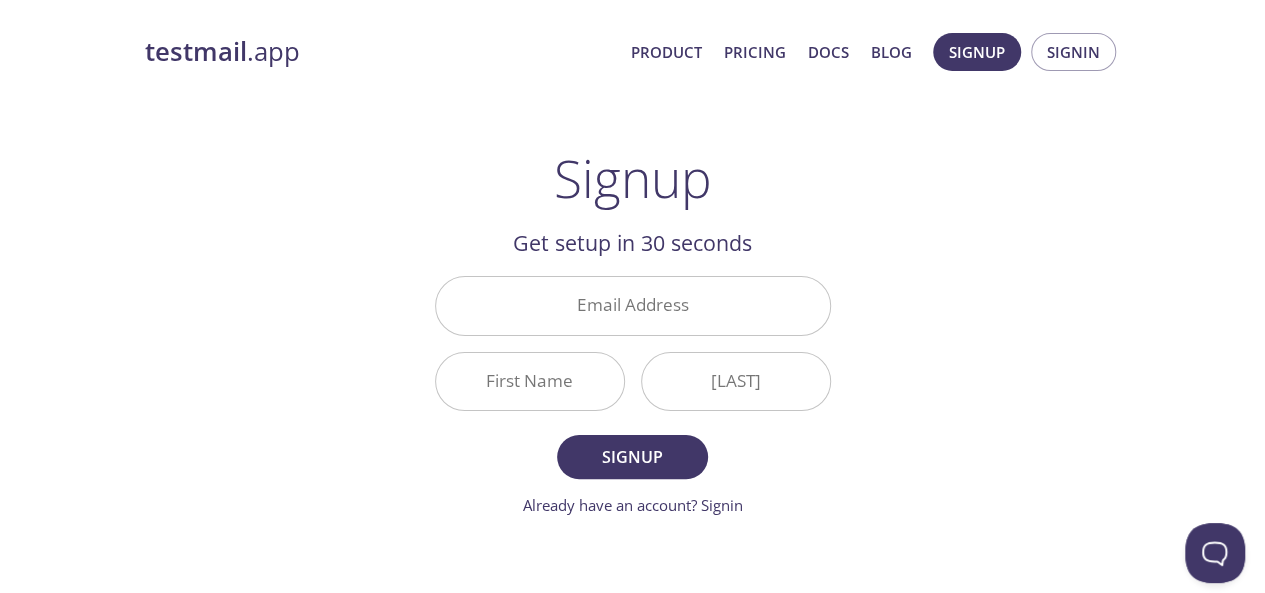 click on "Email Address [FIRST] [LAST] Signup Already have an account? Signin" at bounding box center [633, 396] 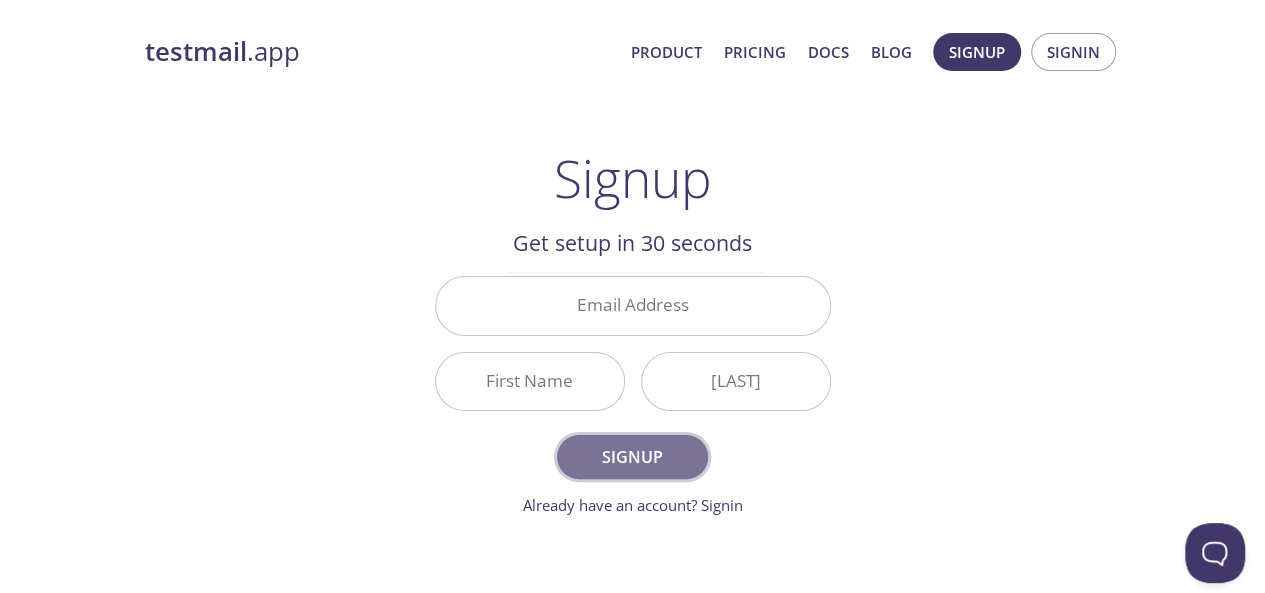click on "Signup" at bounding box center [632, 457] 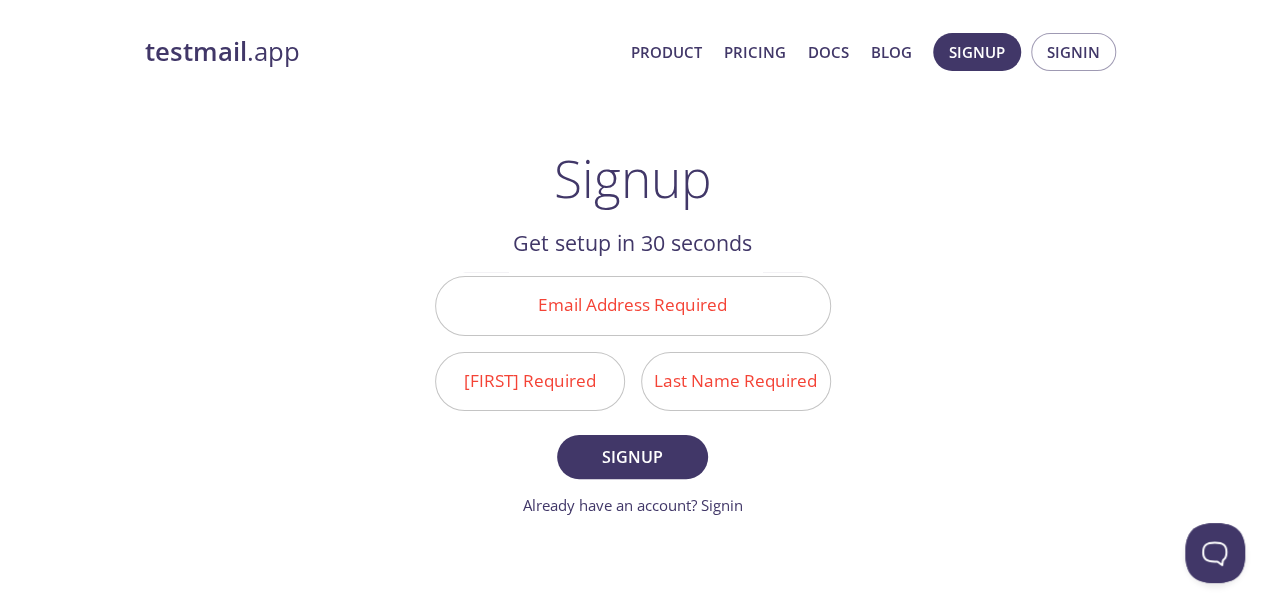 click on "Email Address Required" at bounding box center [633, 305] 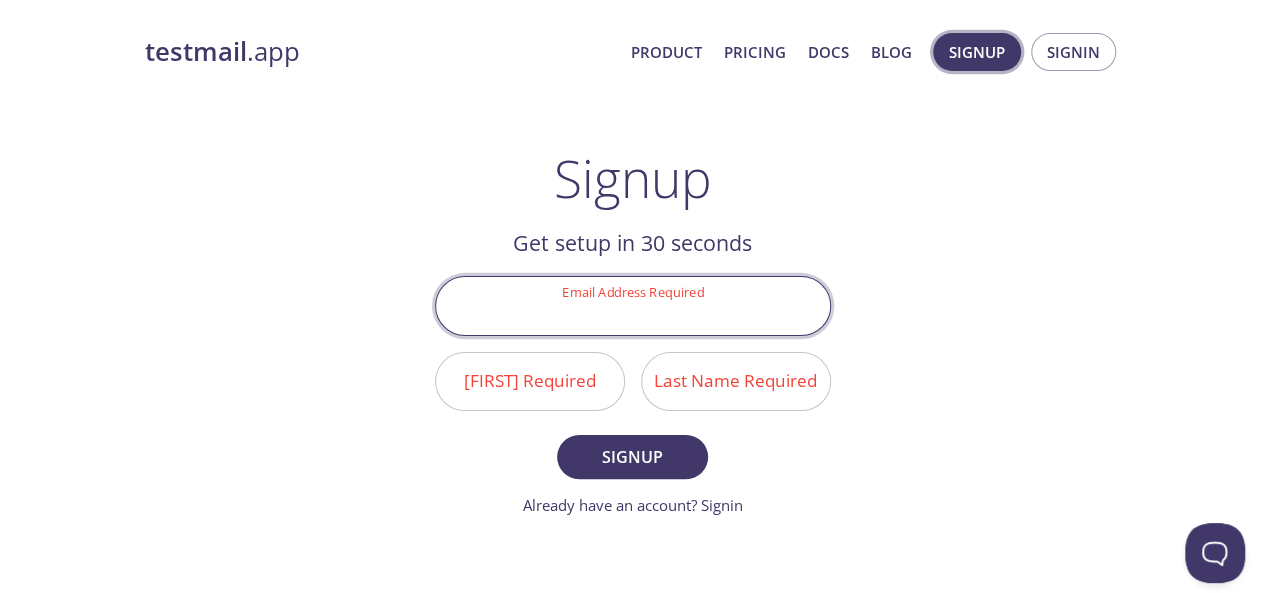 click on "Signup" at bounding box center (977, 52) 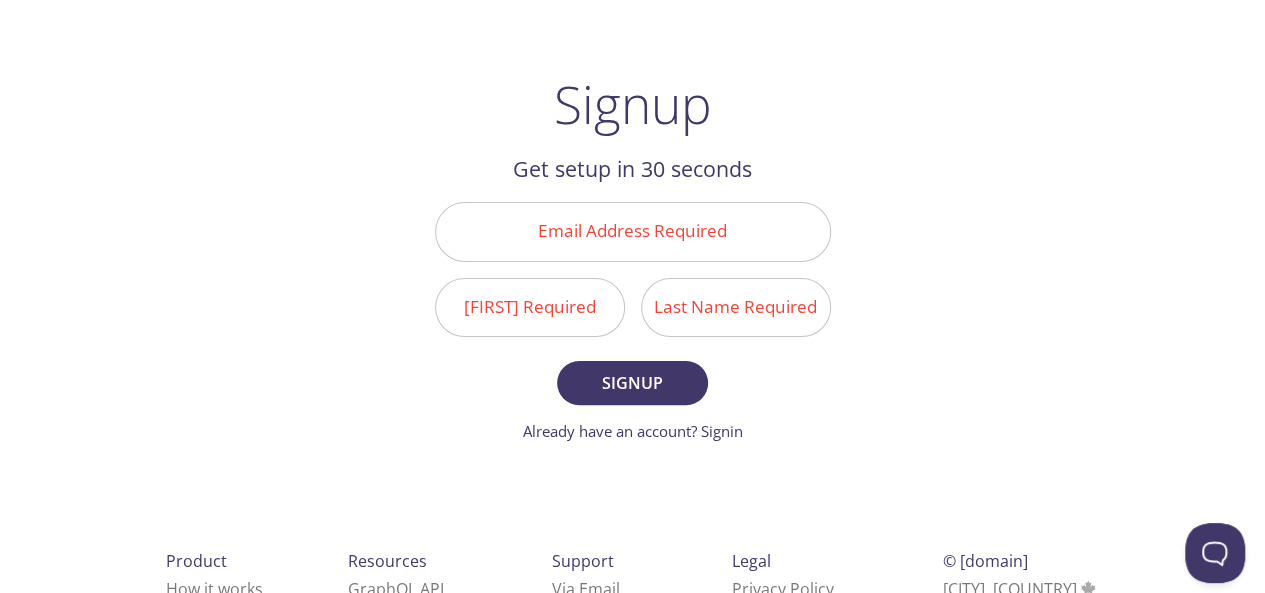 scroll, scrollTop: 194, scrollLeft: 0, axis: vertical 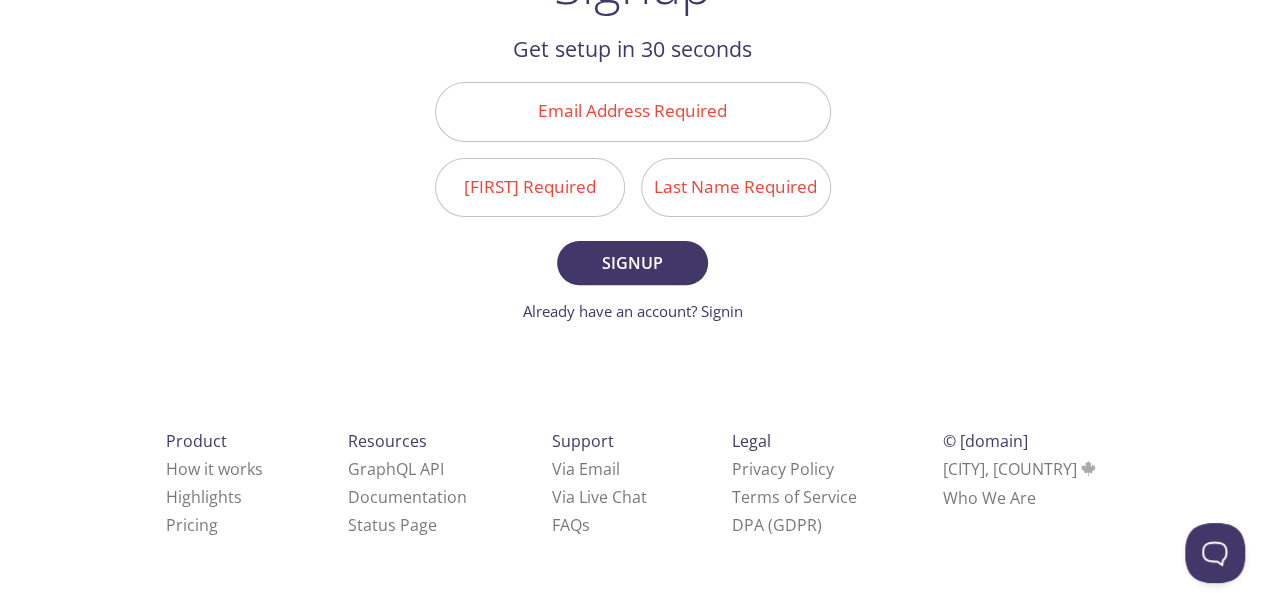 click on "Get setup in 30 seconds" at bounding box center (633, 49) 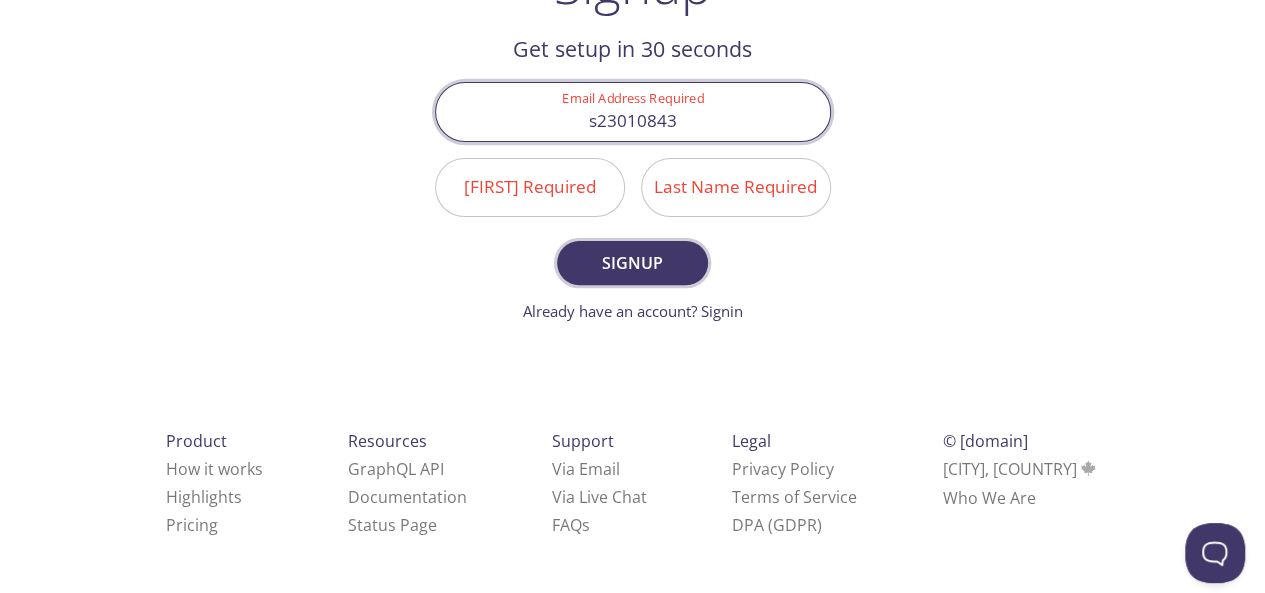 type on "s23010843" 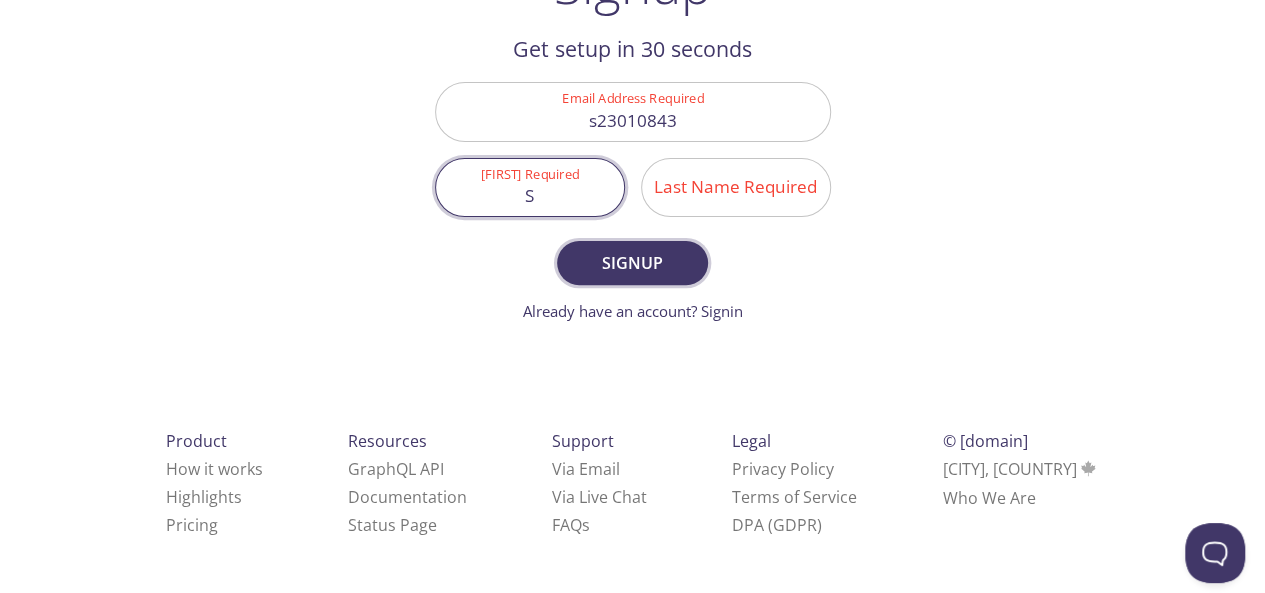 type on "S" 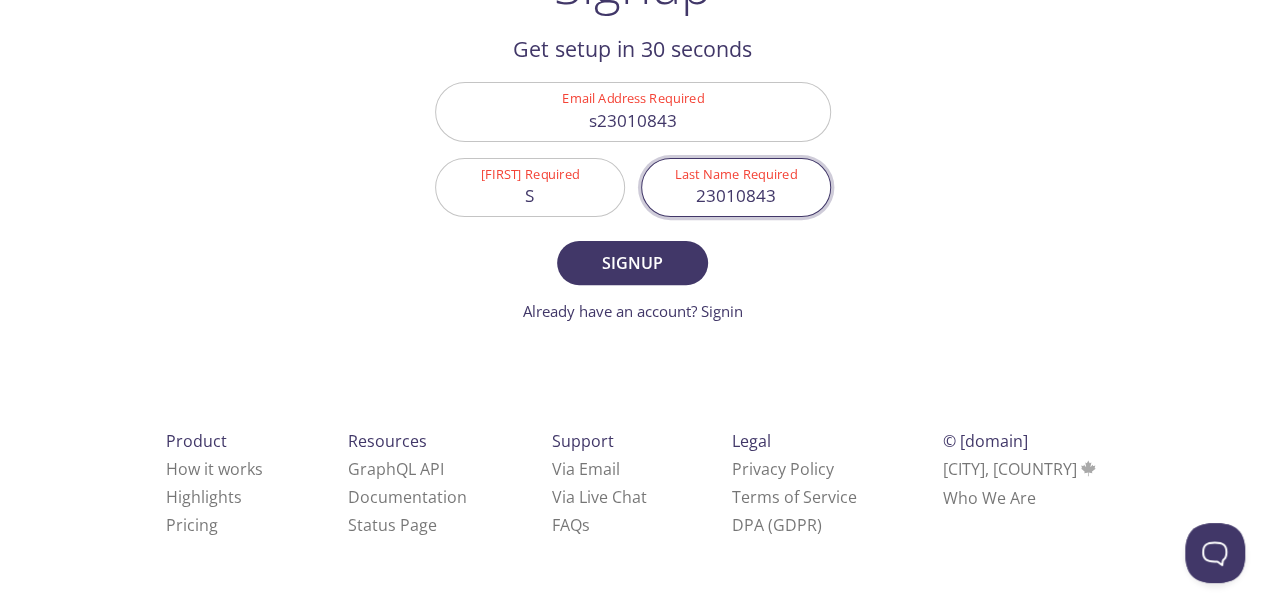 type on "23010843" 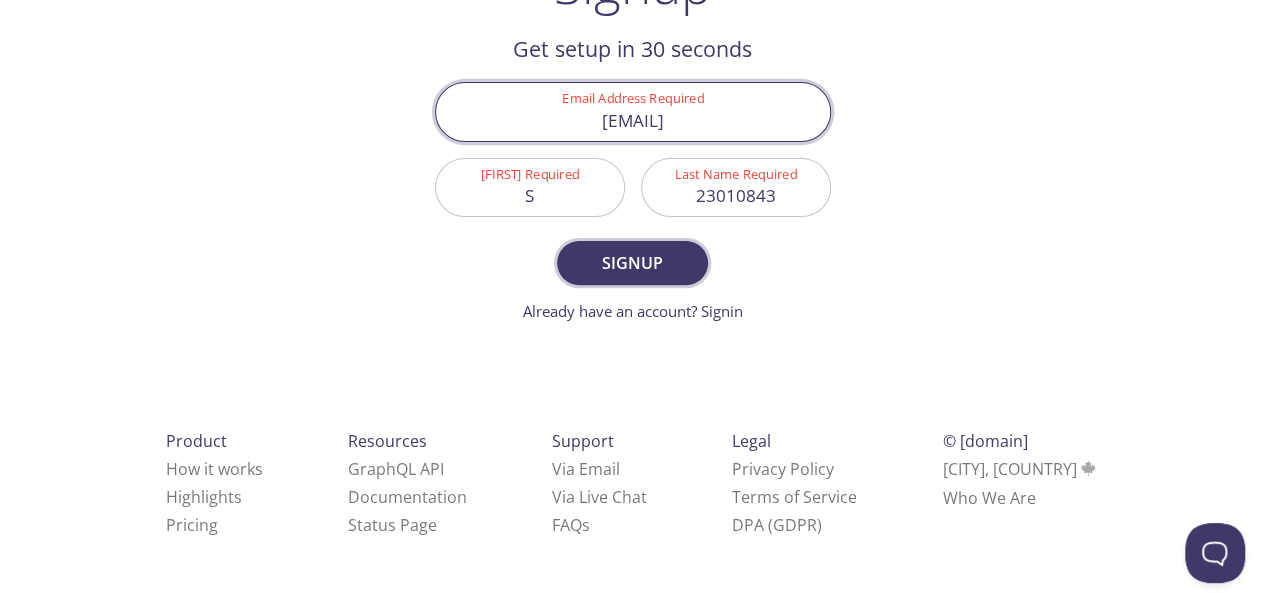 type on "[EMAIL]" 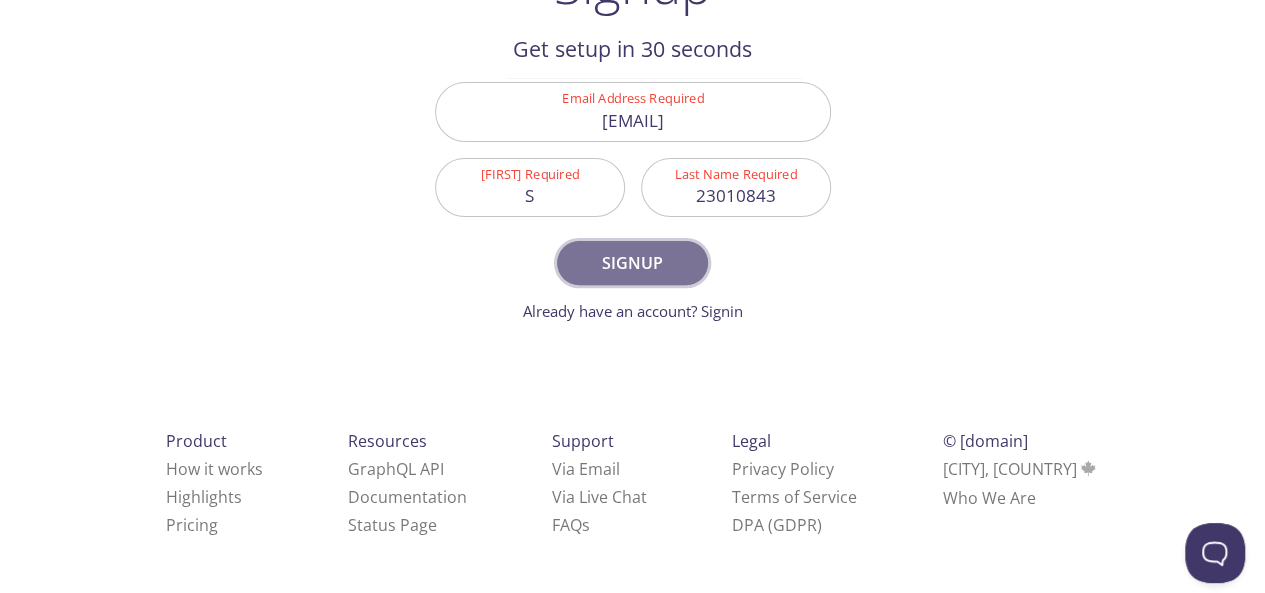 click on "Signup" at bounding box center (632, 263) 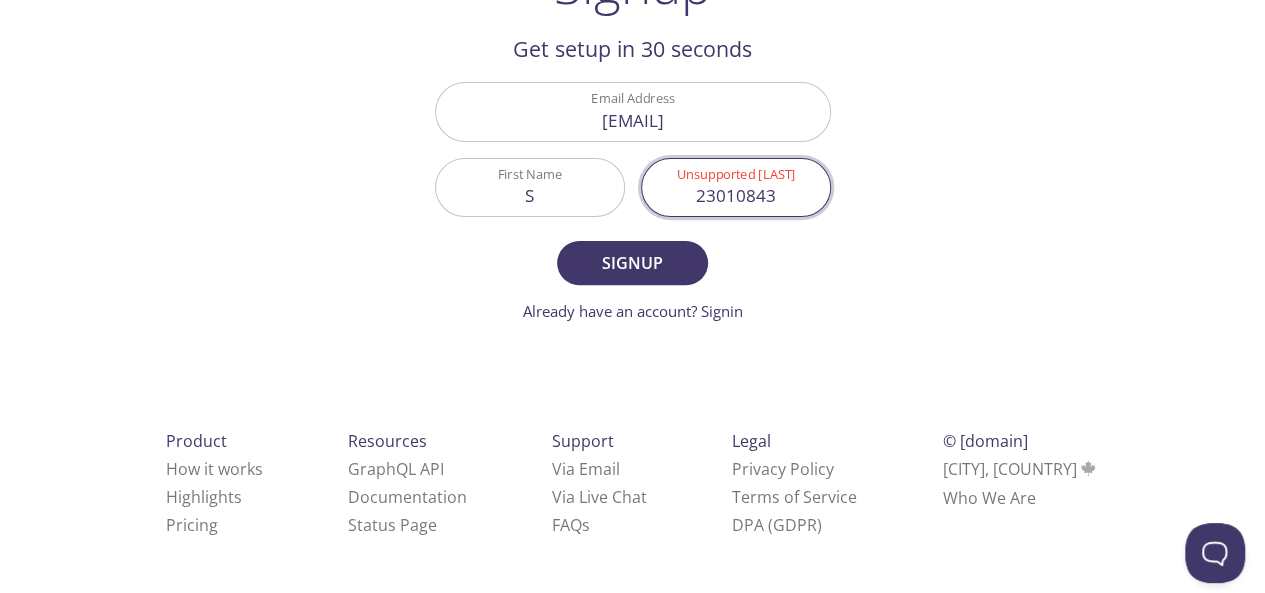 click on "23010843" at bounding box center [736, 187] 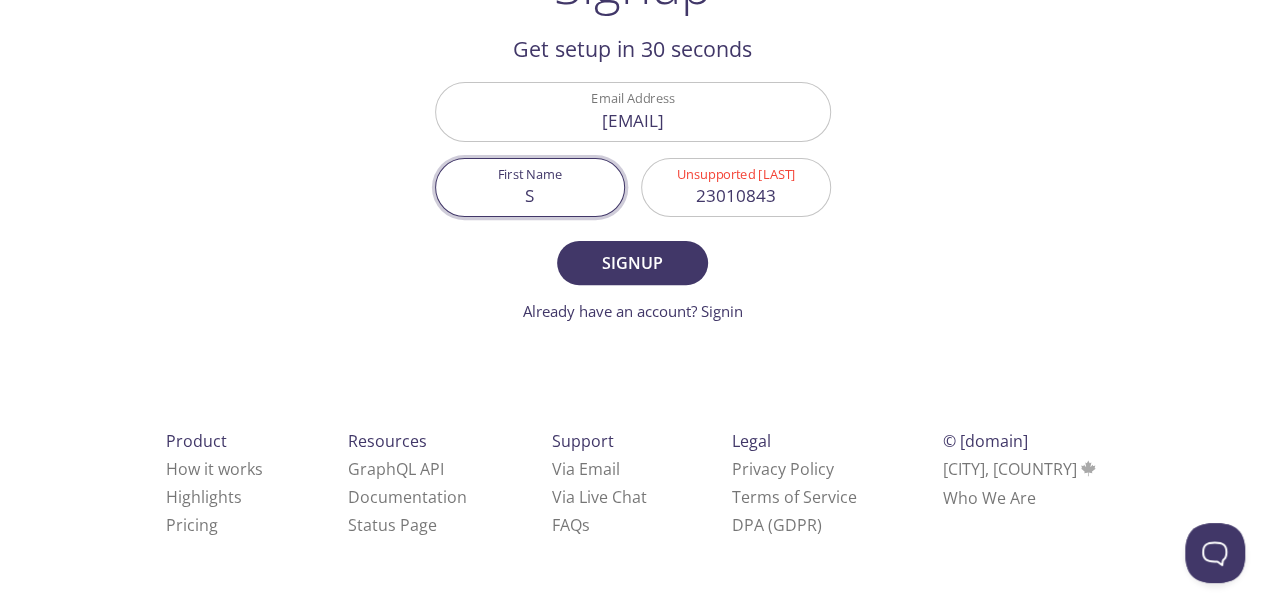 click on "S" at bounding box center (530, 187) 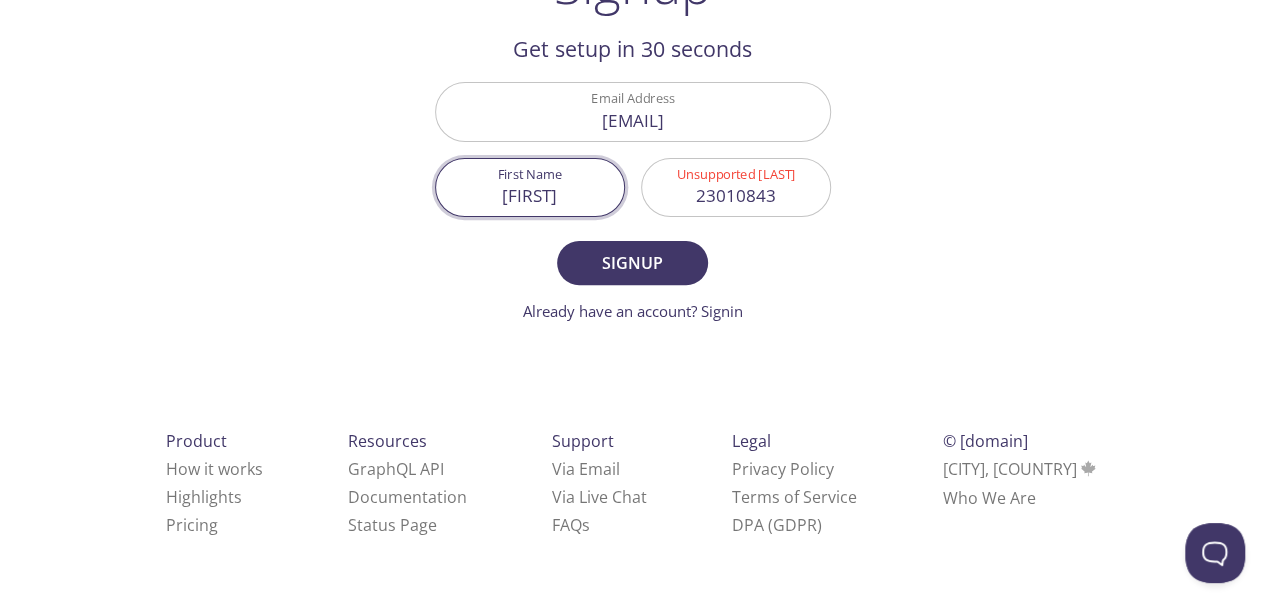 type on "[FIRST]" 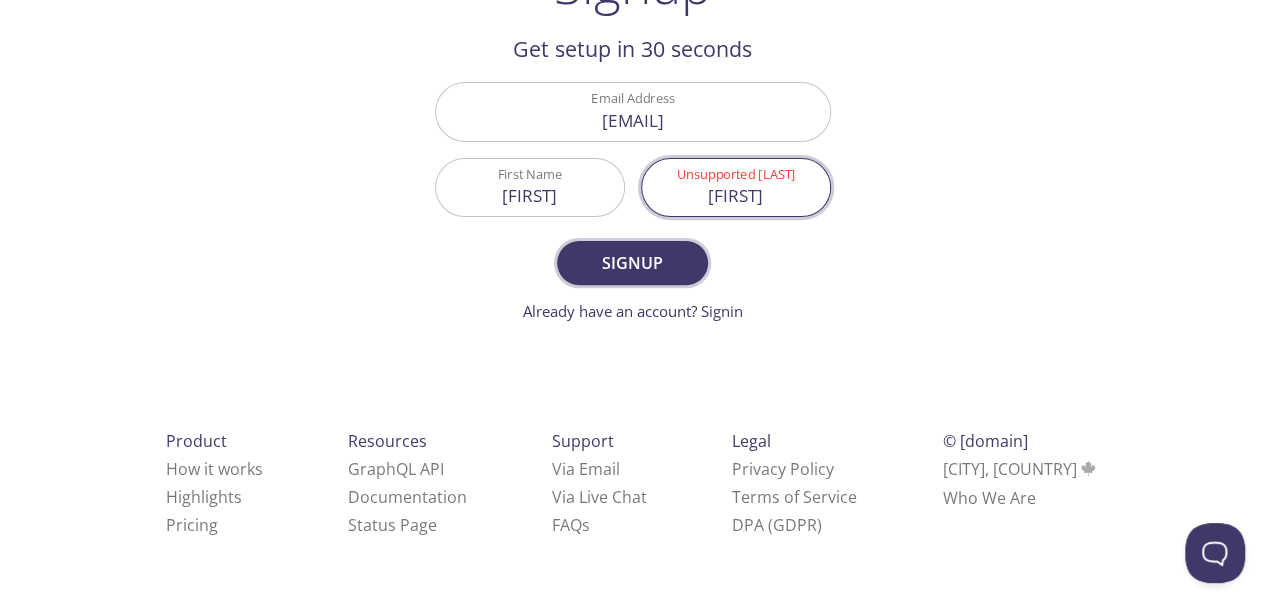type on "[FIRST]" 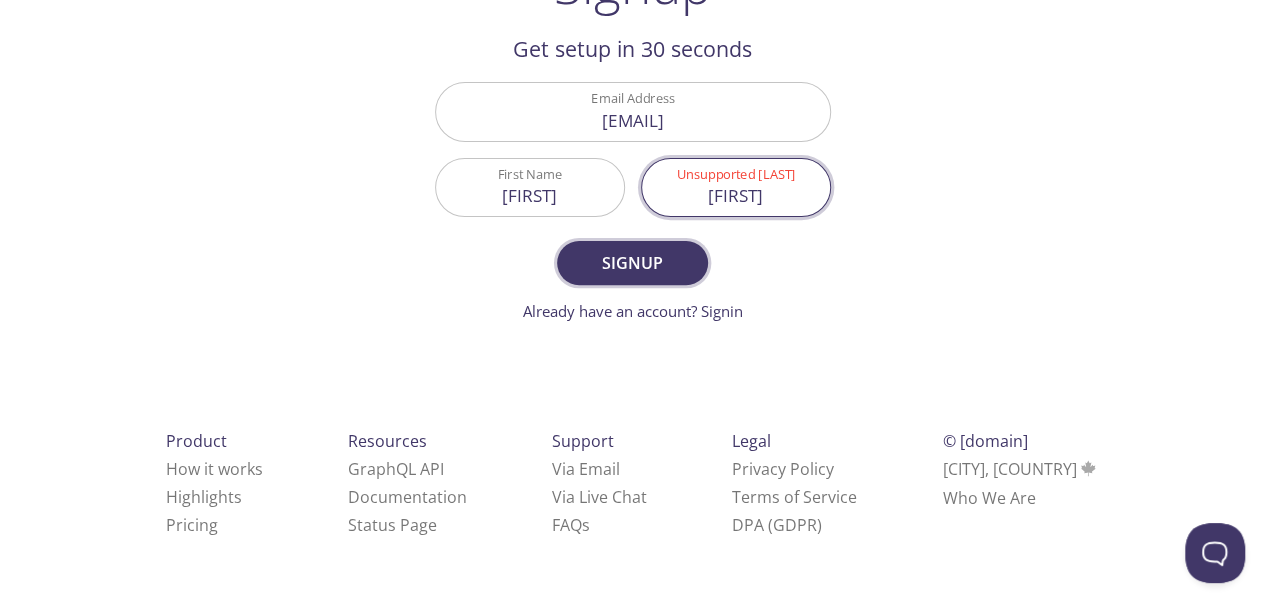 click on "Signup" at bounding box center [632, 263] 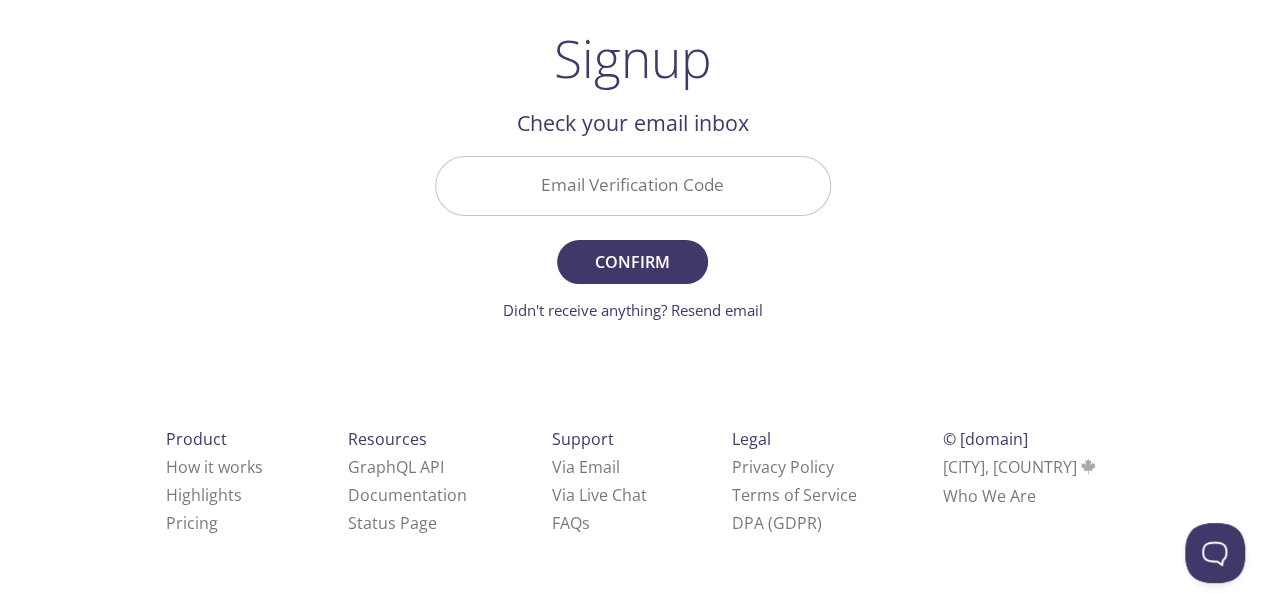 scroll, scrollTop: 119, scrollLeft: 0, axis: vertical 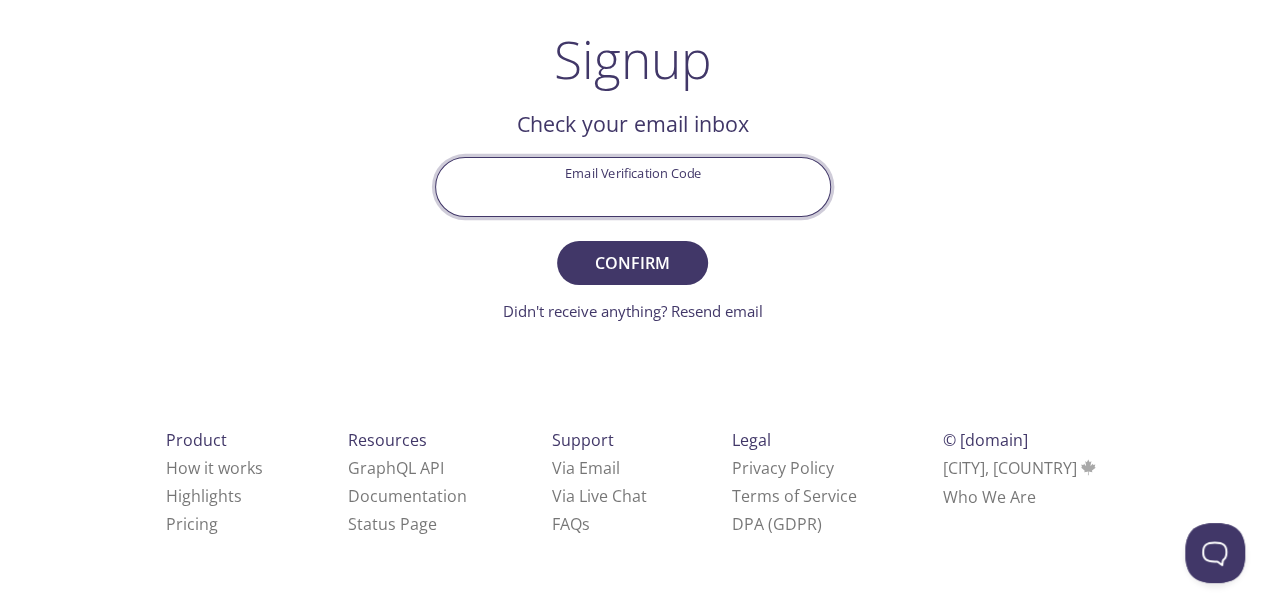 click on "Email Verification Code" at bounding box center (633, 186) 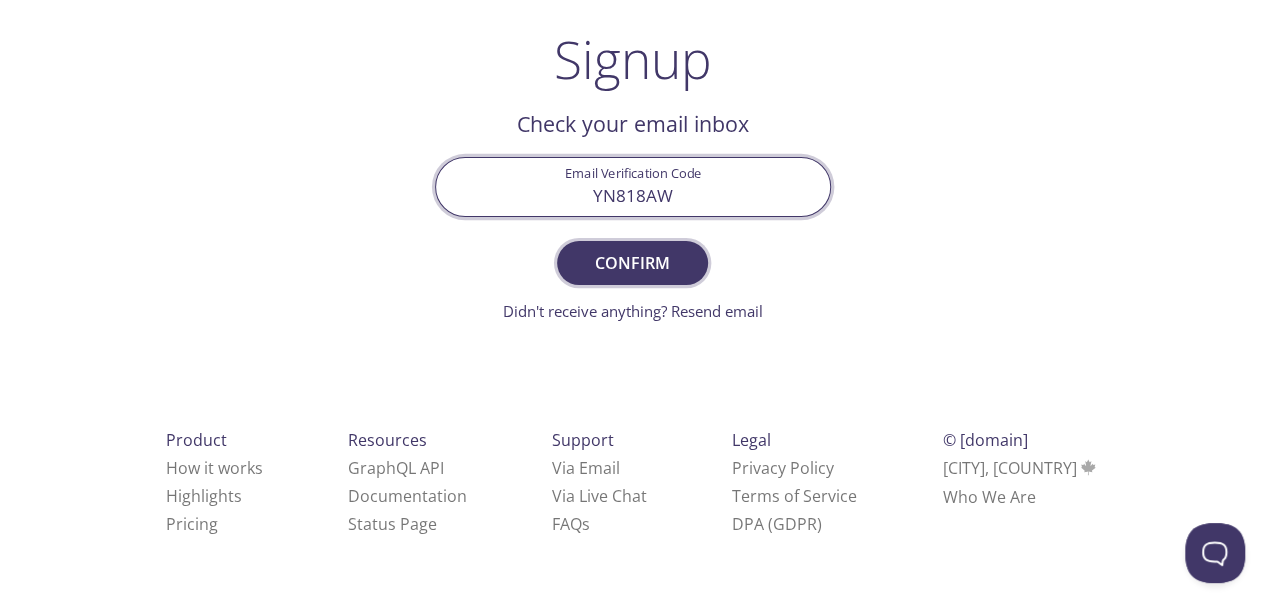 type on "YN818AW" 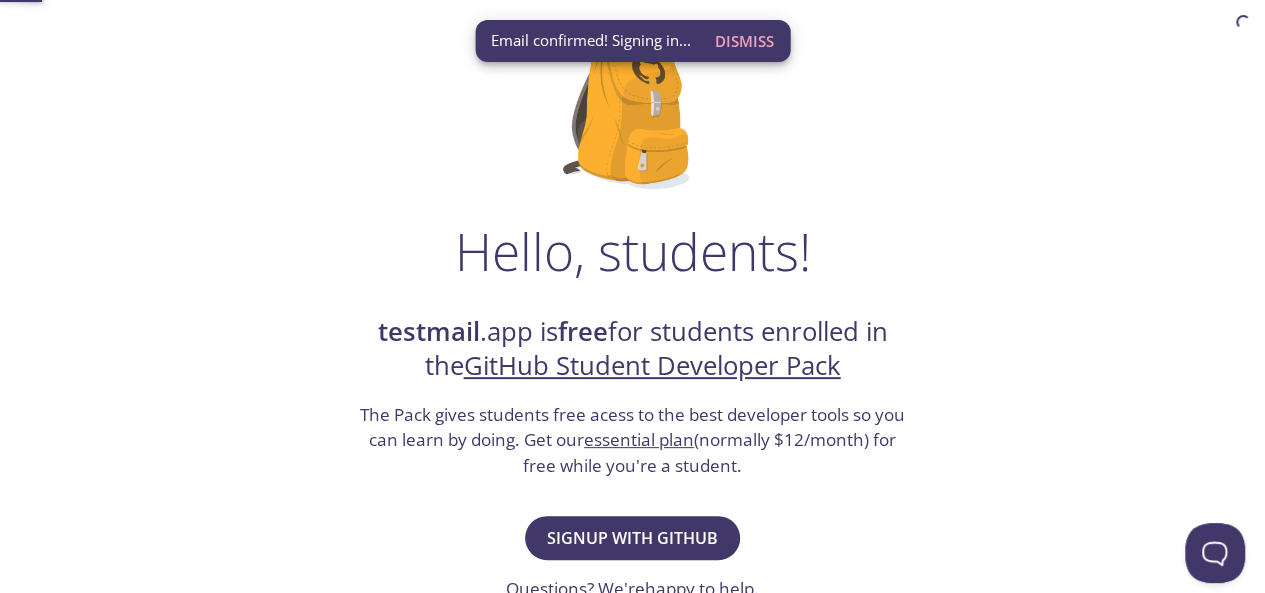 scroll, scrollTop: 0, scrollLeft: 0, axis: both 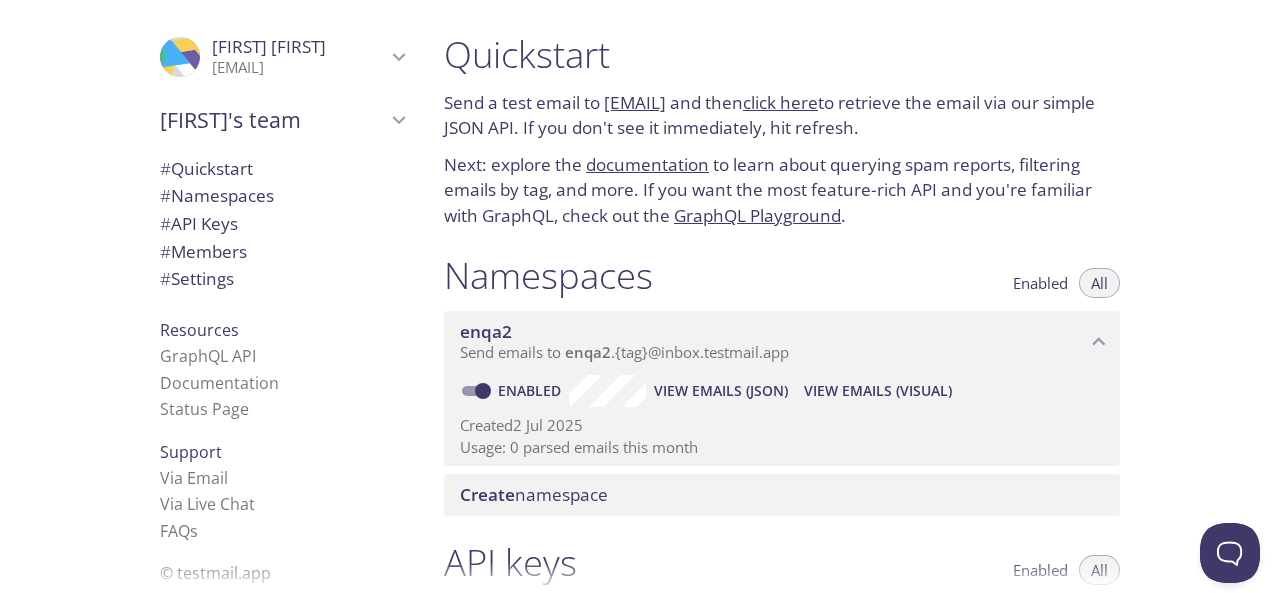 click on "Quickstart Send a test email to   enqa2.test@inbox.testmail.app   and then  click here  to retrieve the email via our simple JSON API. If you don't see it immediately, hit refresh. Next: explore the   documentation   to learn about querying spam reports, filtering emails by tag, and more. If you want the most feature-rich API and you're familiar with GraphQL, check out the   GraphQL Playground . Namespaces Enabled All enqa2 Send emails to   enqa2 . {tag} @inbox.testmail.app Enabled View Emails (JSON) View Emails (Visual) Created  2 Jul 2025 Usage: 0 parsed emails this month Create  namespace API keys Enabled All 24a2b***-****-****-****-*******87fa0 Use header "Authorization: Bearer  24a2b***-****-****-****-*******87fa0 " Enabled Namespace access: enqa2 Created  2 Jul 2025 Usage: 0 API calls this month Create  API key Members Admins All   ProfilePic Mohamed   Aman s23010843@ousl.lk Joined  2 Jul 2025 Invite  a team member Settings Team (or organization) name: Mohamed's team Save Setup Billing: student   plan." at bounding box center [854, 296] 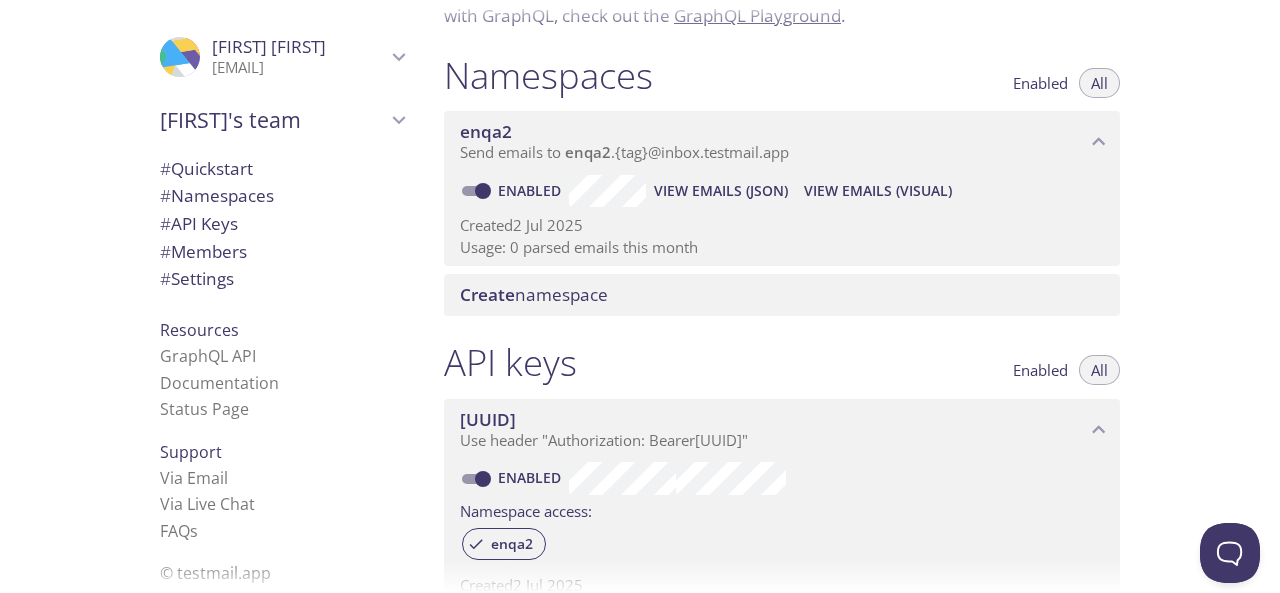scroll, scrollTop: 0, scrollLeft: 0, axis: both 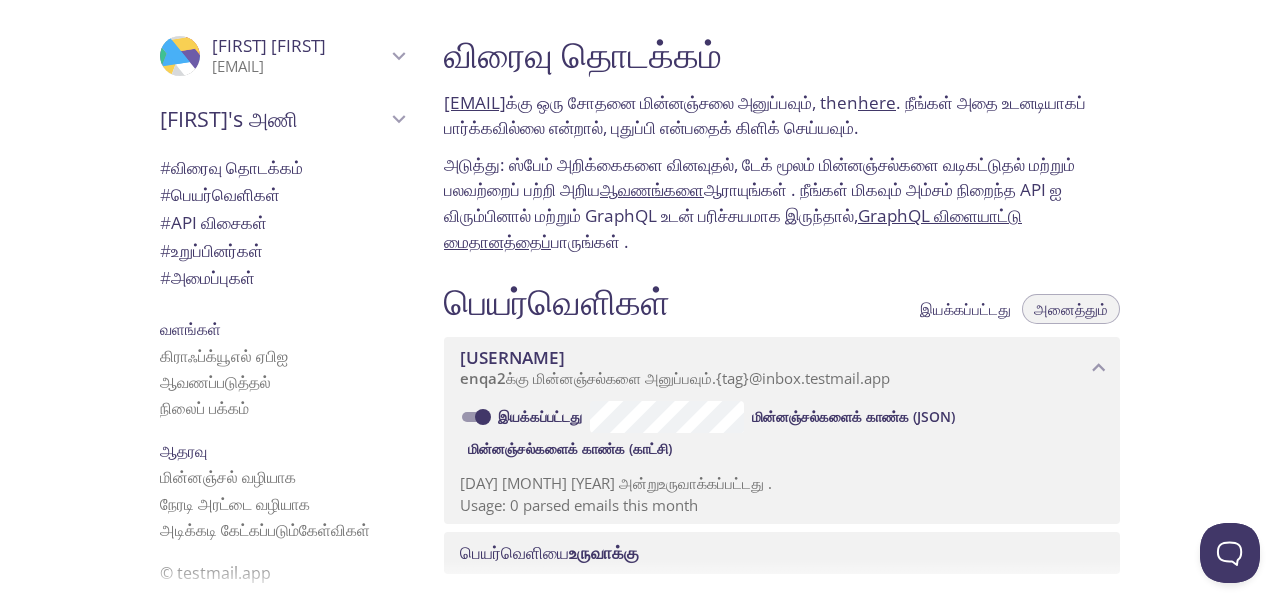 click on "அடுத்து: ஸ்பேம் அறிக்கைகளை வினவுதல், டேக் மூலம் மின்னஞ்சல்களை வடிகட்டுதல் மற்றும் பலவற்றைப் பற்றி அறிய" at bounding box center (475, 102) 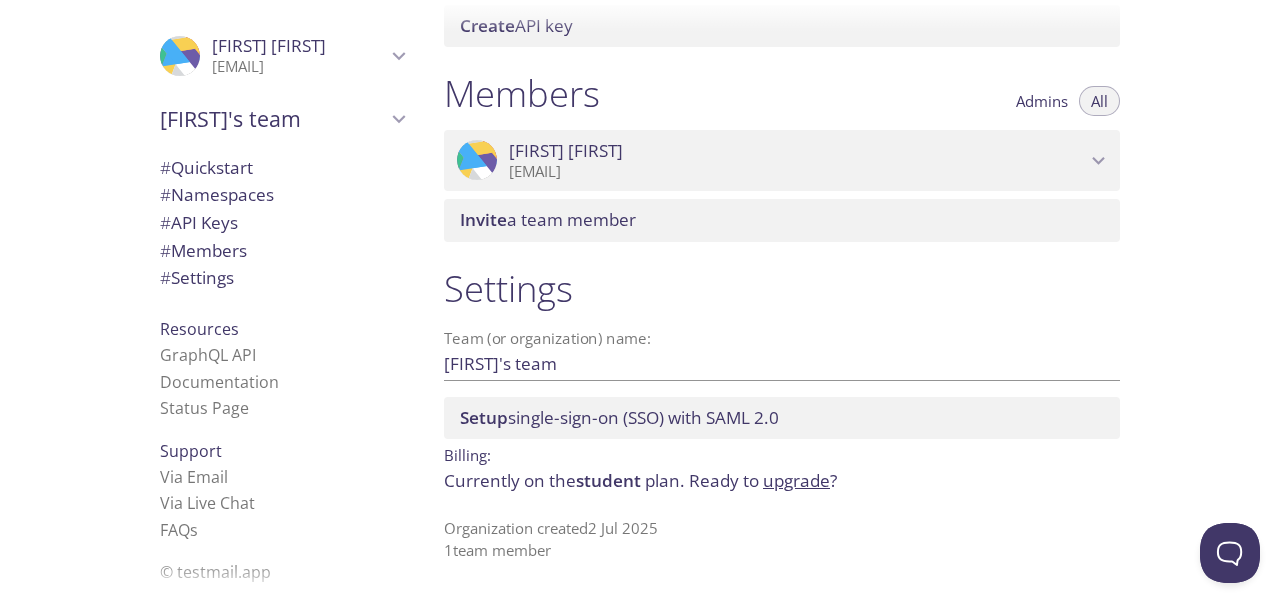 scroll, scrollTop: 828, scrollLeft: 0, axis: vertical 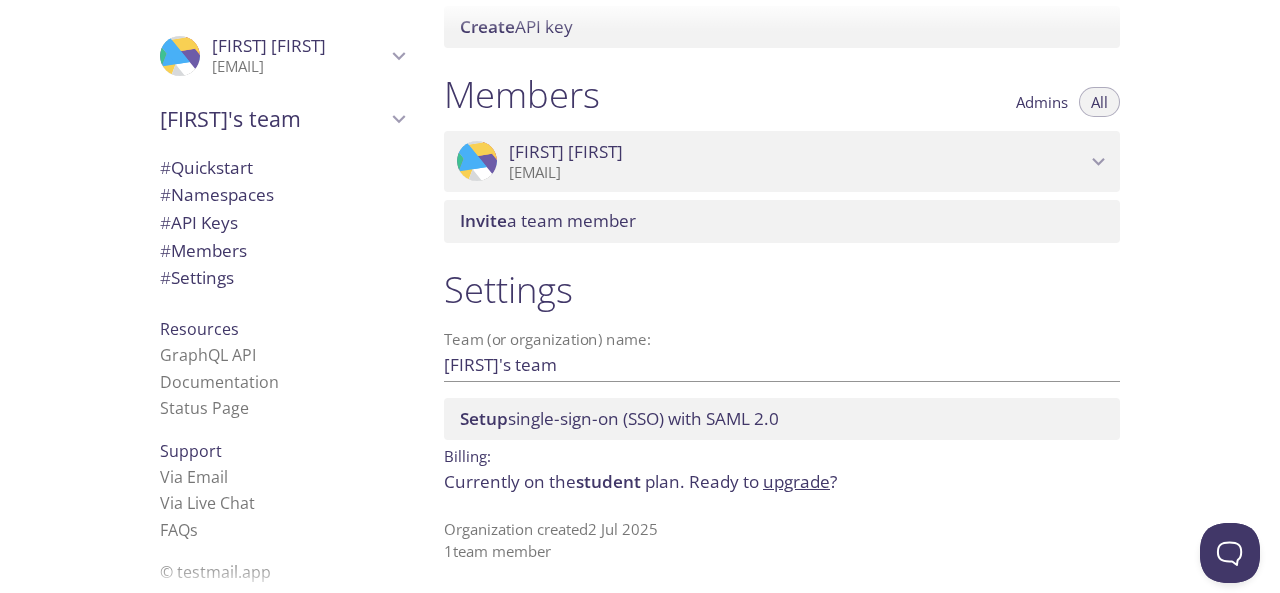 click on "Currently on the  student   plan.   Ready to   upgrade ?" at bounding box center (782, 482) 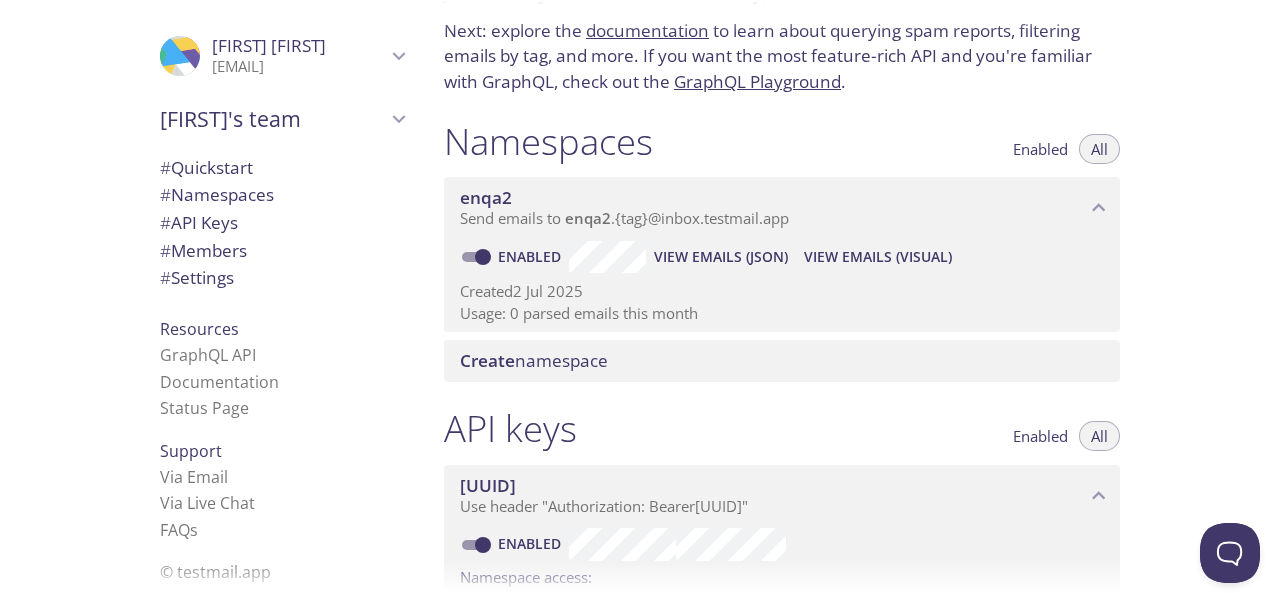 scroll, scrollTop: 0, scrollLeft: 0, axis: both 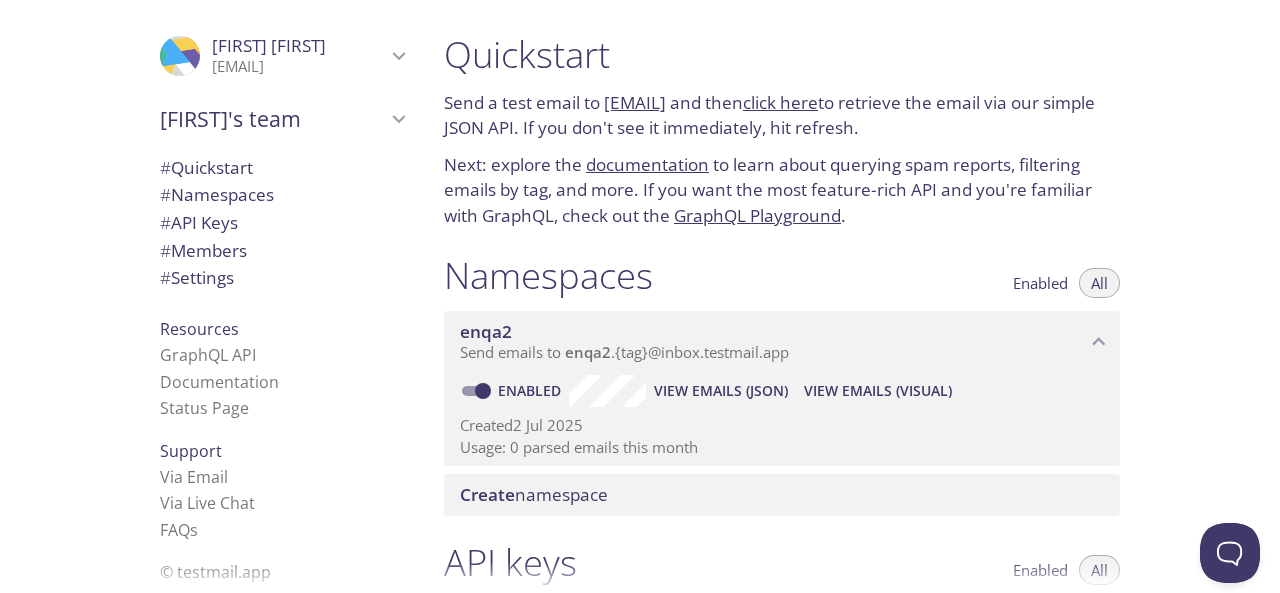 click on "#  Settings" at bounding box center [197, 277] 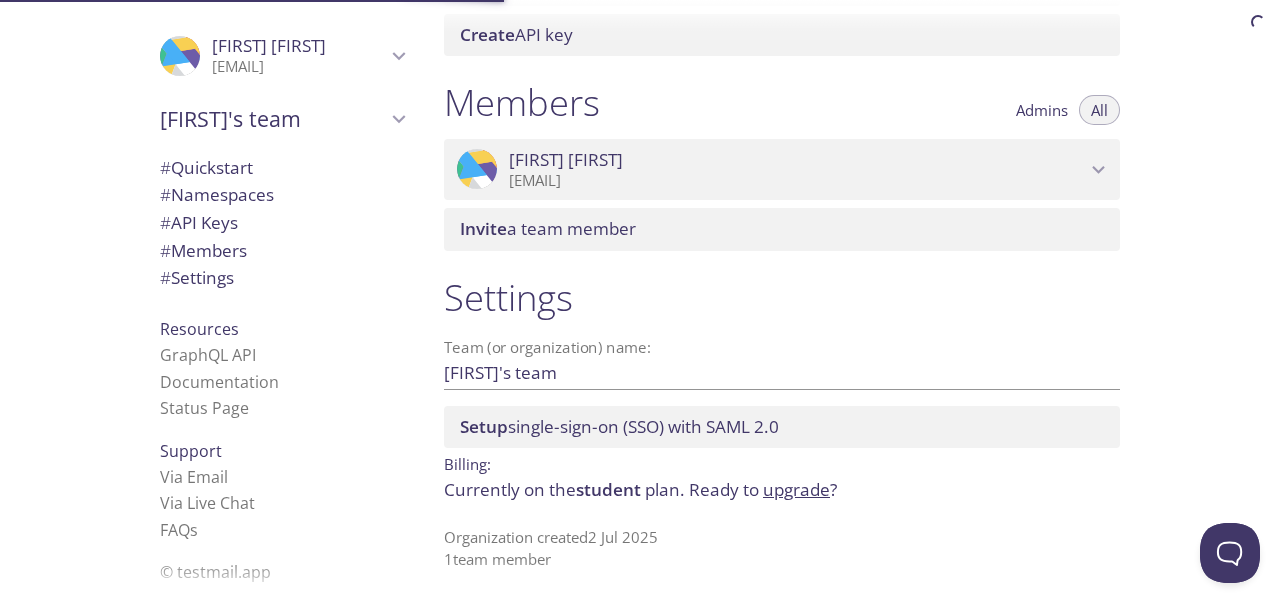 scroll, scrollTop: 828, scrollLeft: 0, axis: vertical 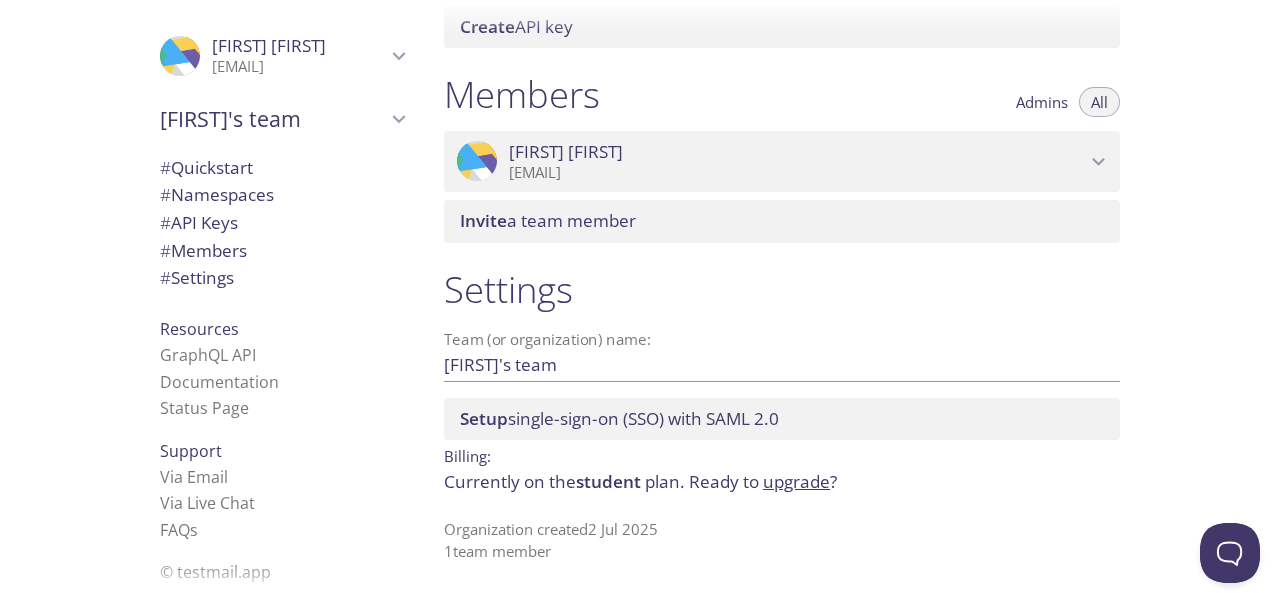 click on ".cls-1 {
fill: #6d5ca8;
}
.cls-2 {
fill: #3fc191;
}
.cls-3 {
fill: #3b4752;
}
.cls-4 {
fill: #ce1e5b;
}
.cls-5 {
fill: #f8d053;
}
.cls-6 {
fill: #48b0f7;
}
.cls-7 {
fill: #d7d9db;
}
ProfilePic Mohamed   Aman s23010843@ousl.lk" at bounding box center (782, 162) 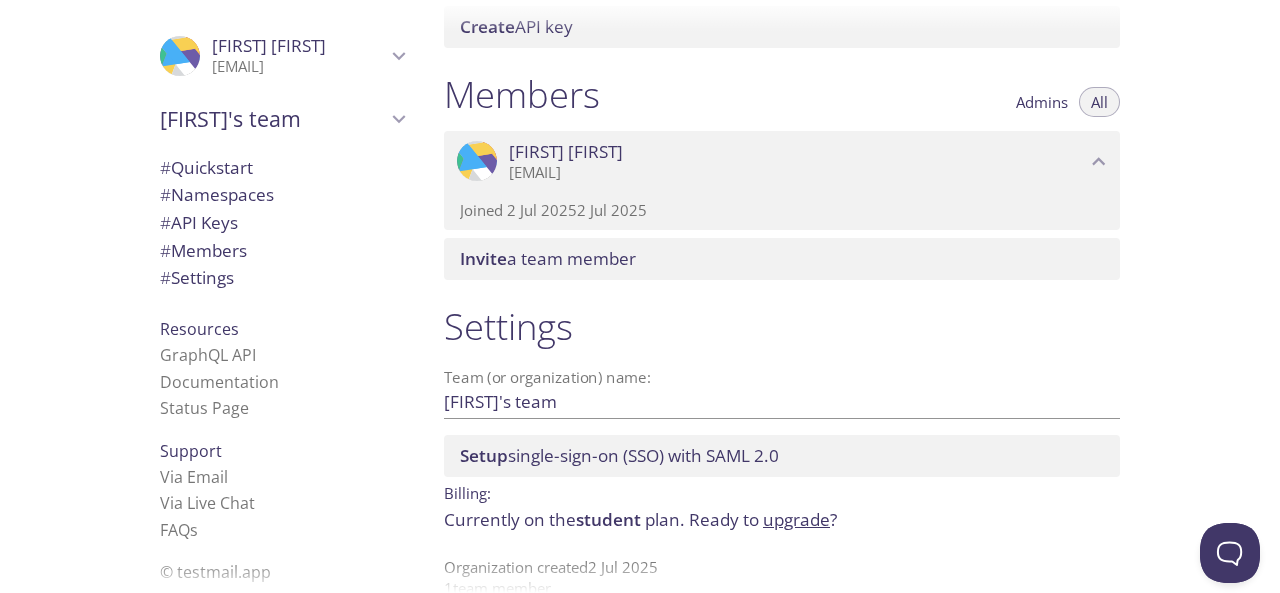 click on "Joined  2 Jul 2025" at bounding box center [782, 210] 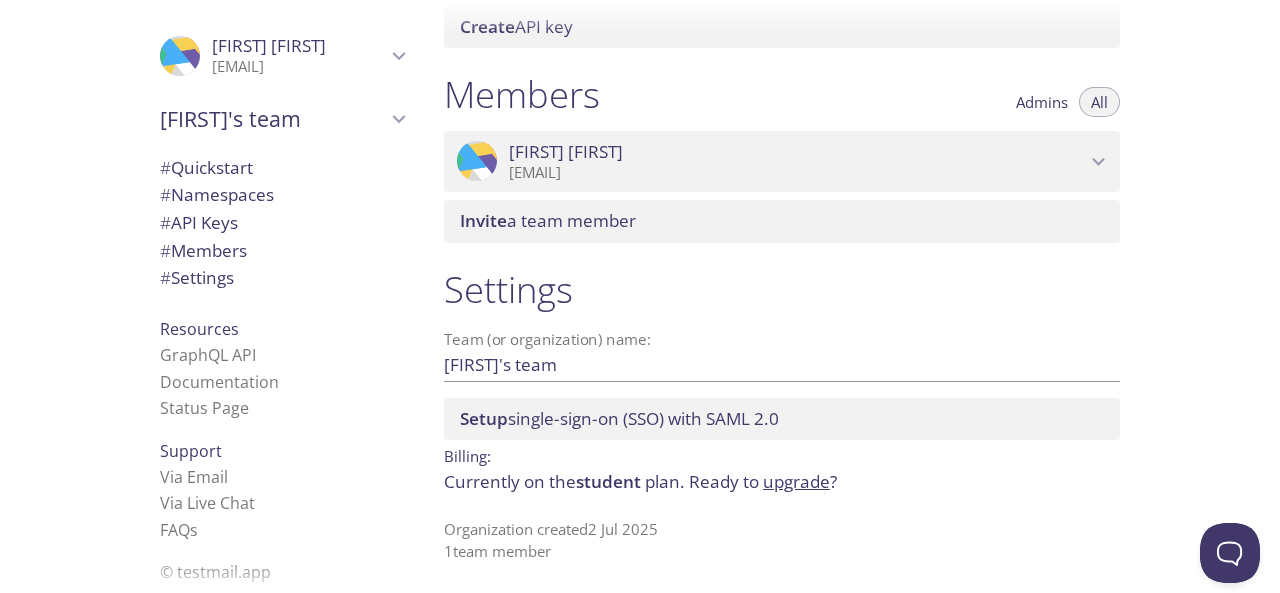 click on "#  Members" at bounding box center (203, 250) 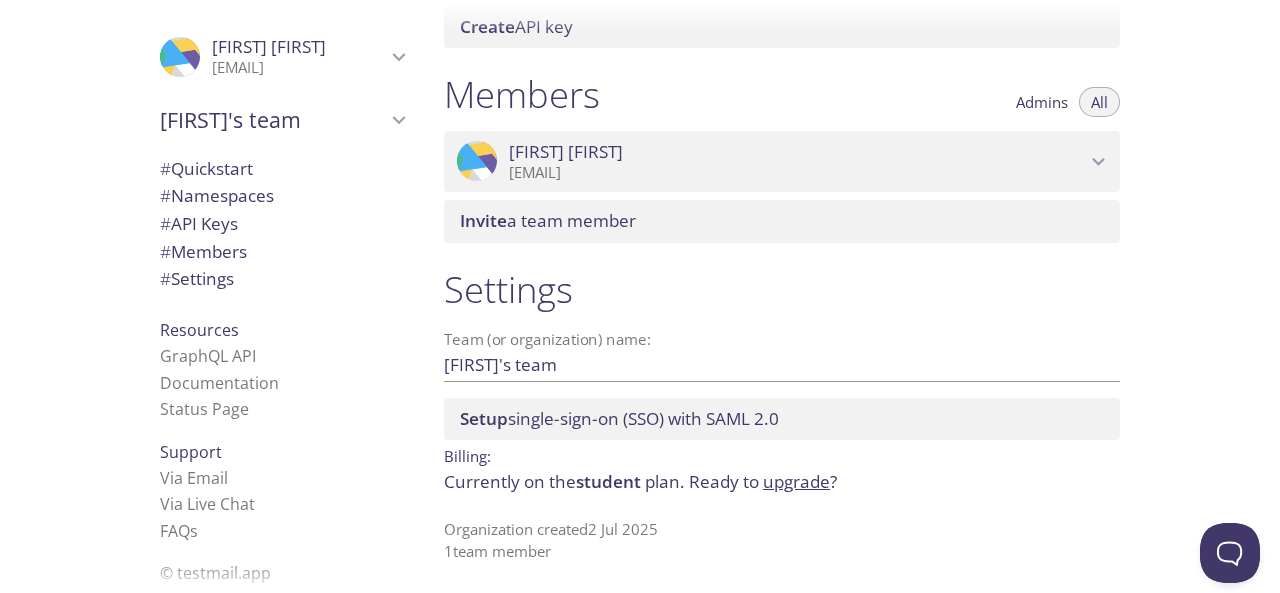 scroll, scrollTop: 1, scrollLeft: 0, axis: vertical 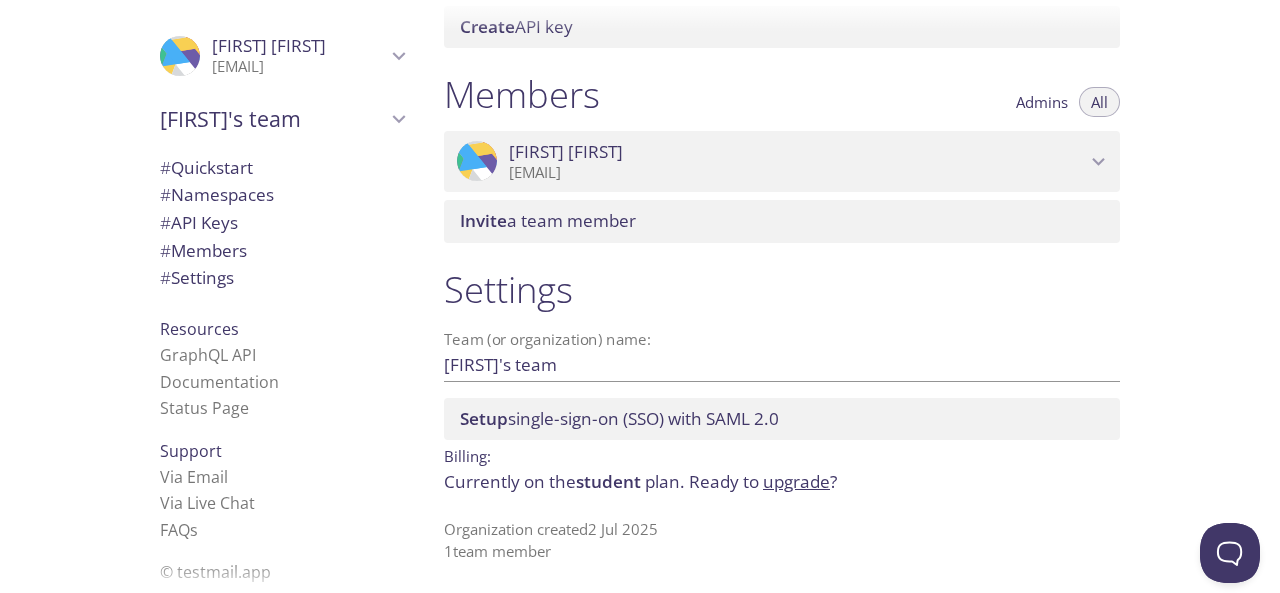 click at bounding box center (640, 577) 